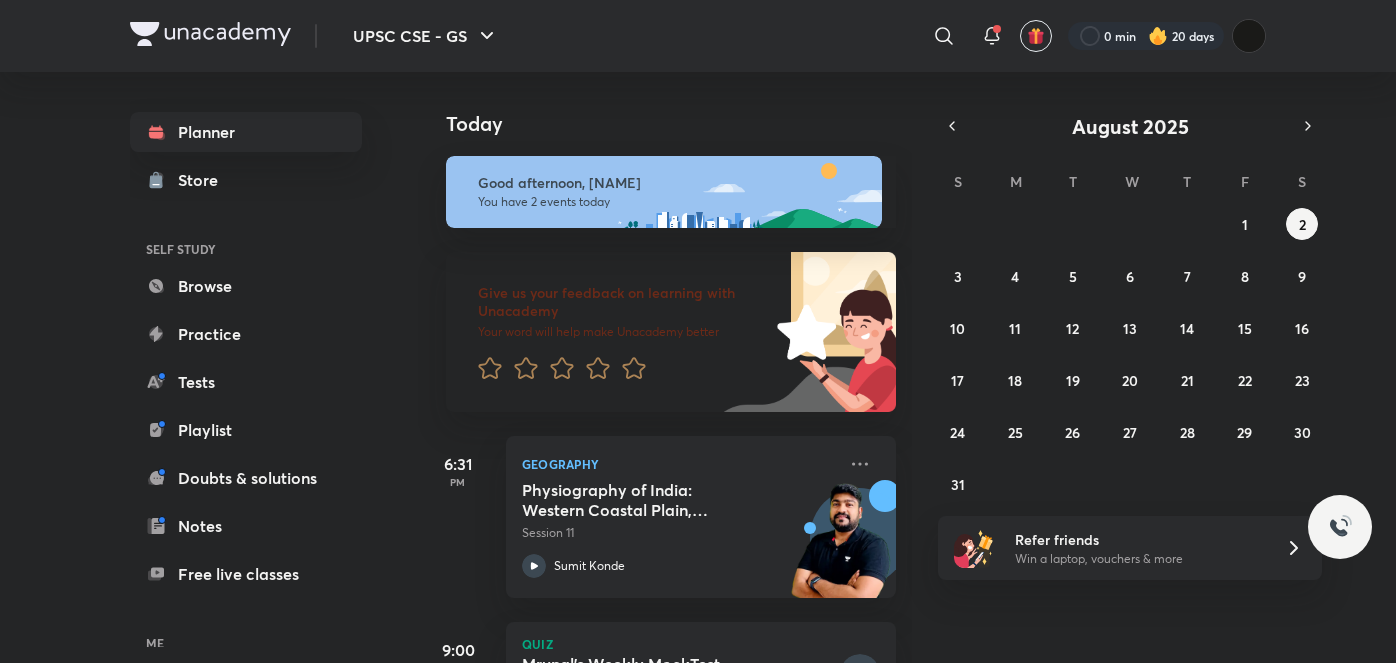 scroll, scrollTop: 0, scrollLeft: 0, axis: both 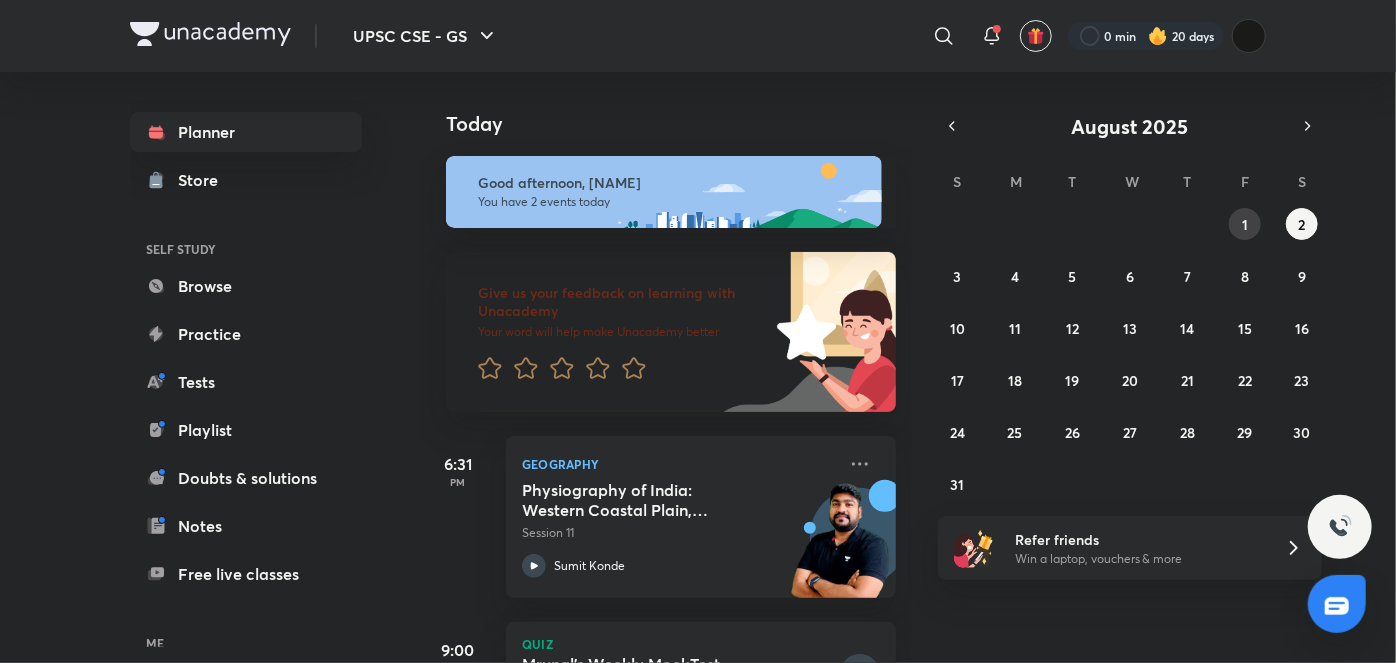 click on "1" at bounding box center [1245, 224] 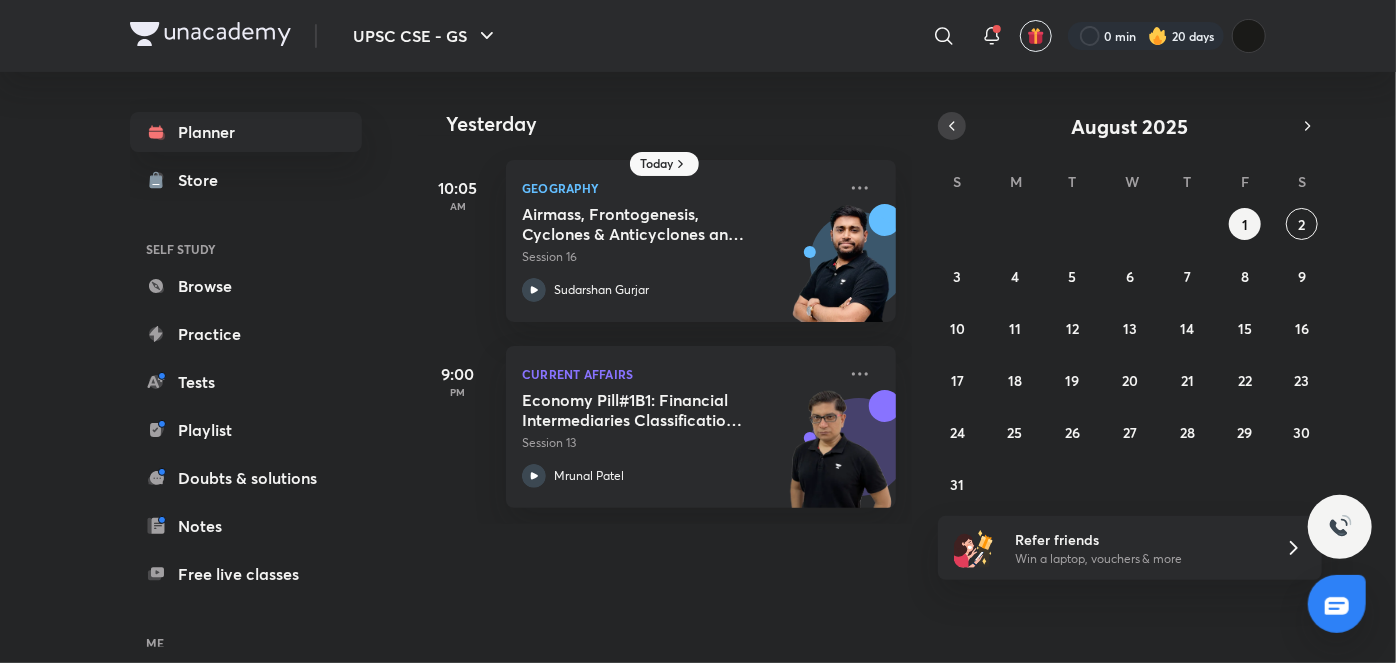 click at bounding box center [952, 126] 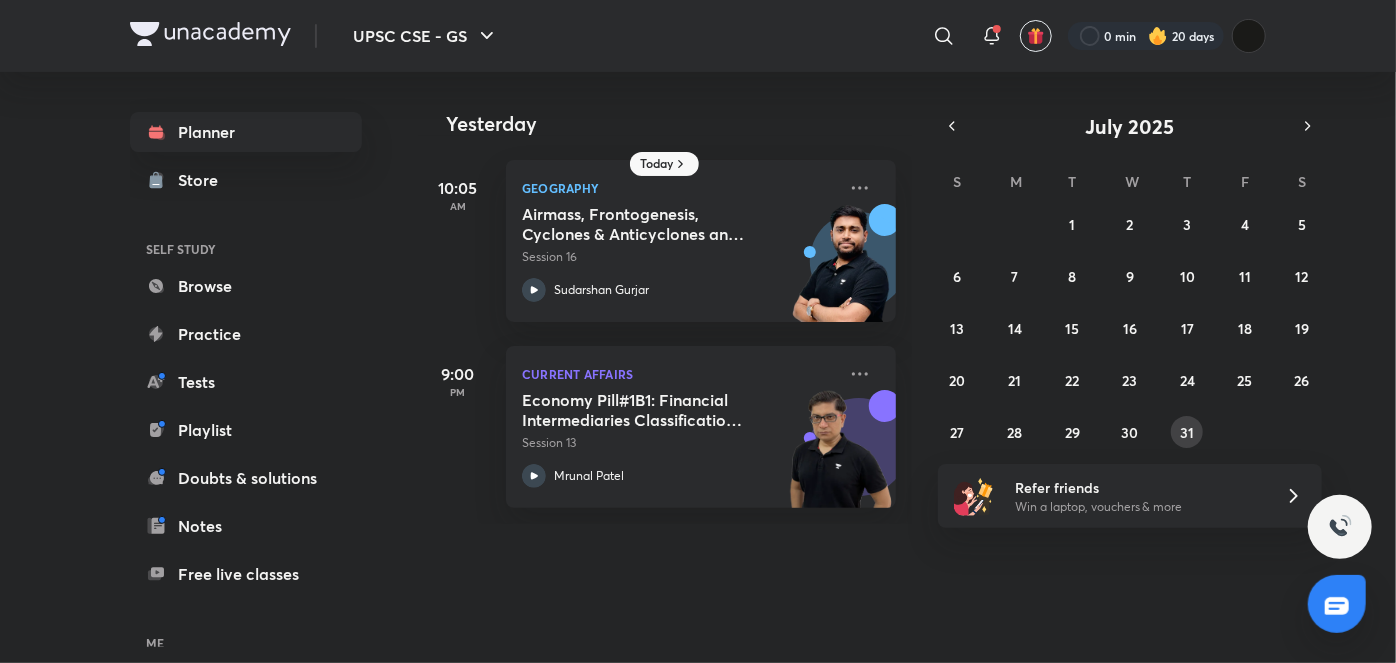 click on "31" at bounding box center (1187, 432) 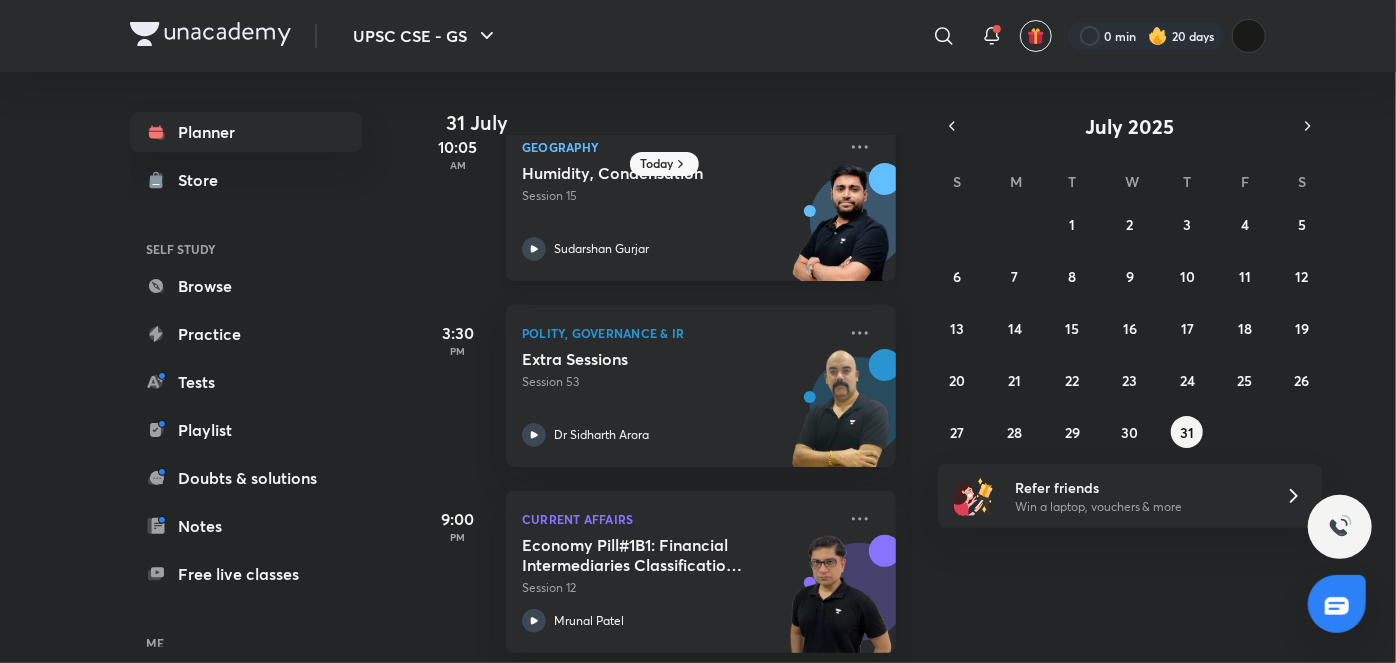scroll, scrollTop: 306, scrollLeft: 0, axis: vertical 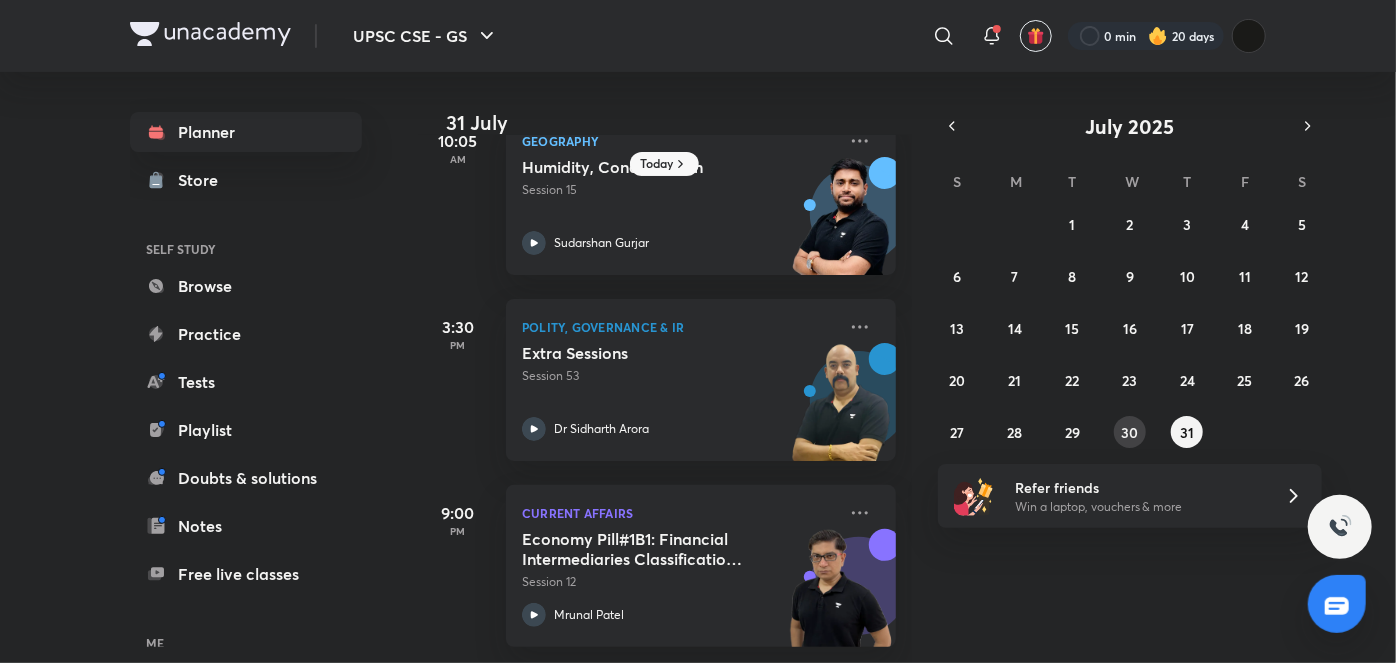 click on "30" at bounding box center [1129, 432] 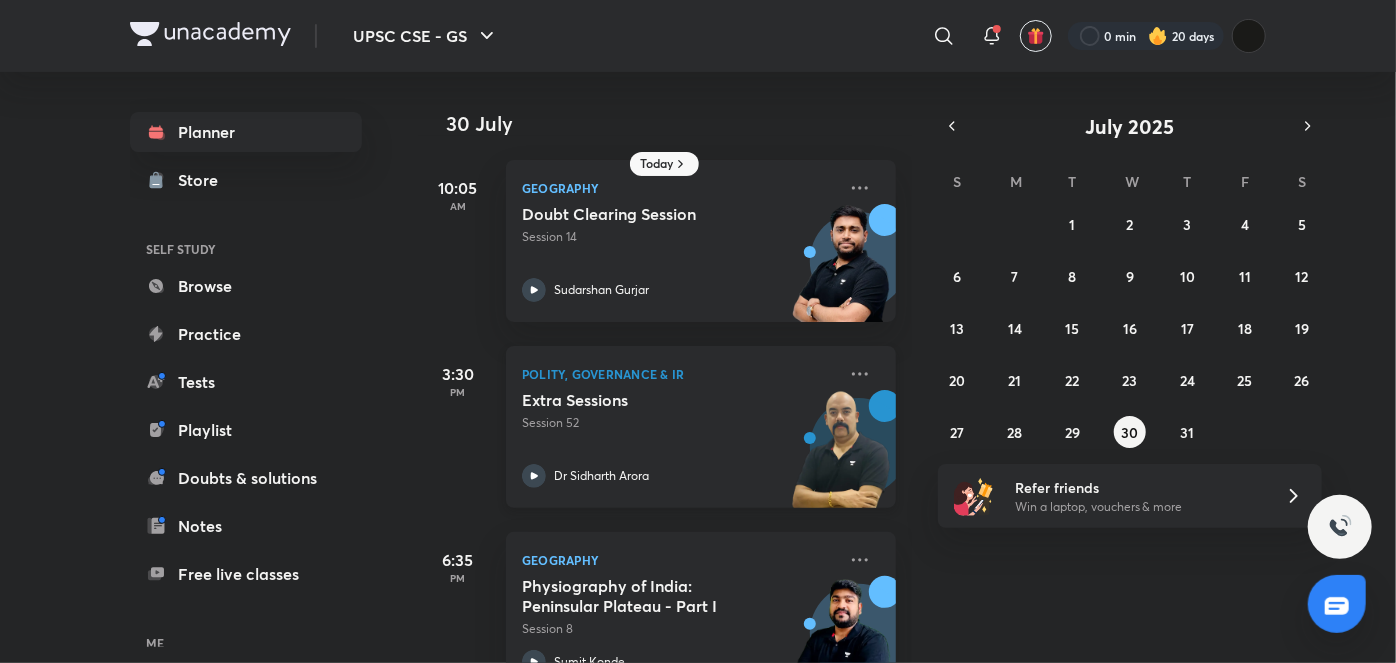 scroll, scrollTop: 252, scrollLeft: 0, axis: vertical 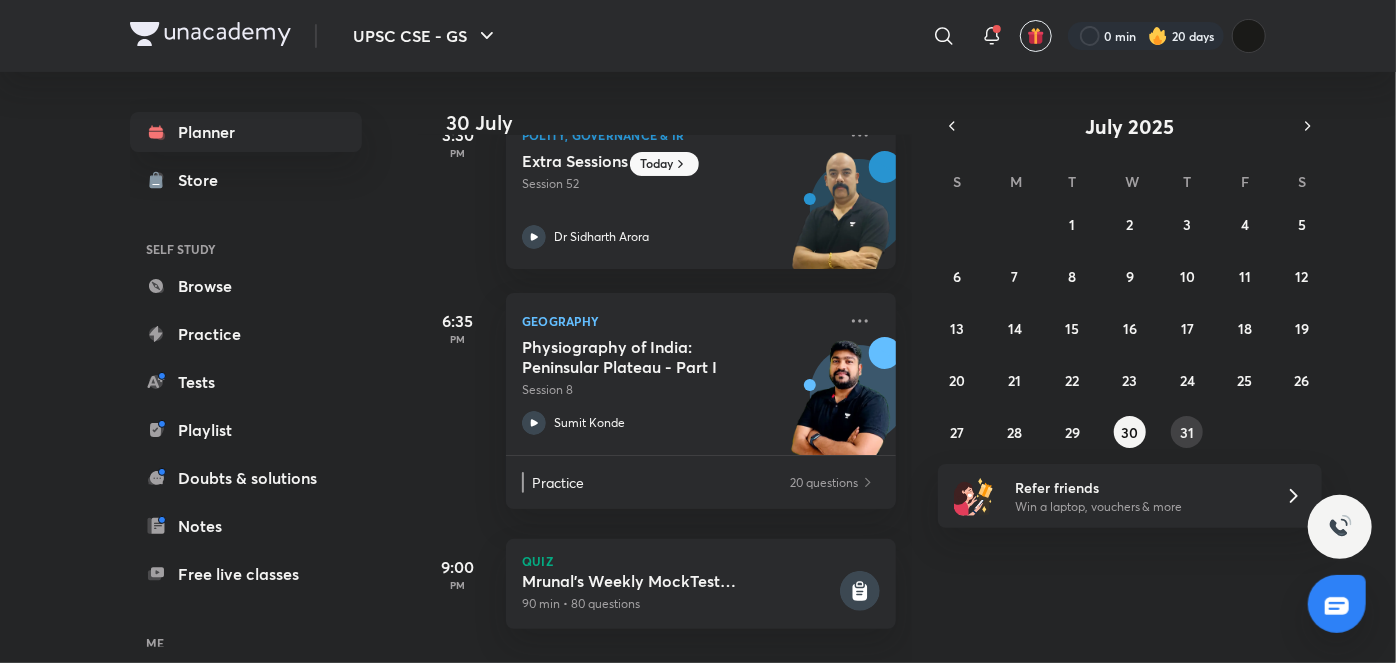 click on "31" at bounding box center (1187, 432) 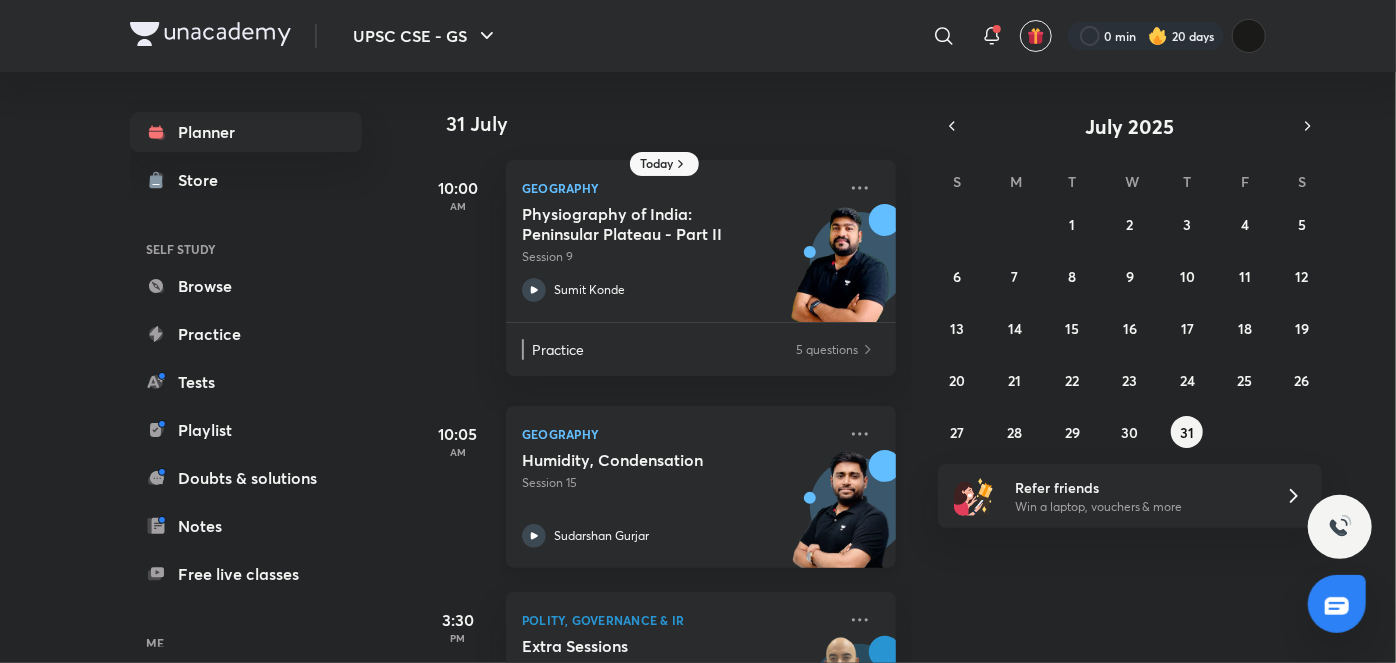 scroll, scrollTop: 306, scrollLeft: 0, axis: vertical 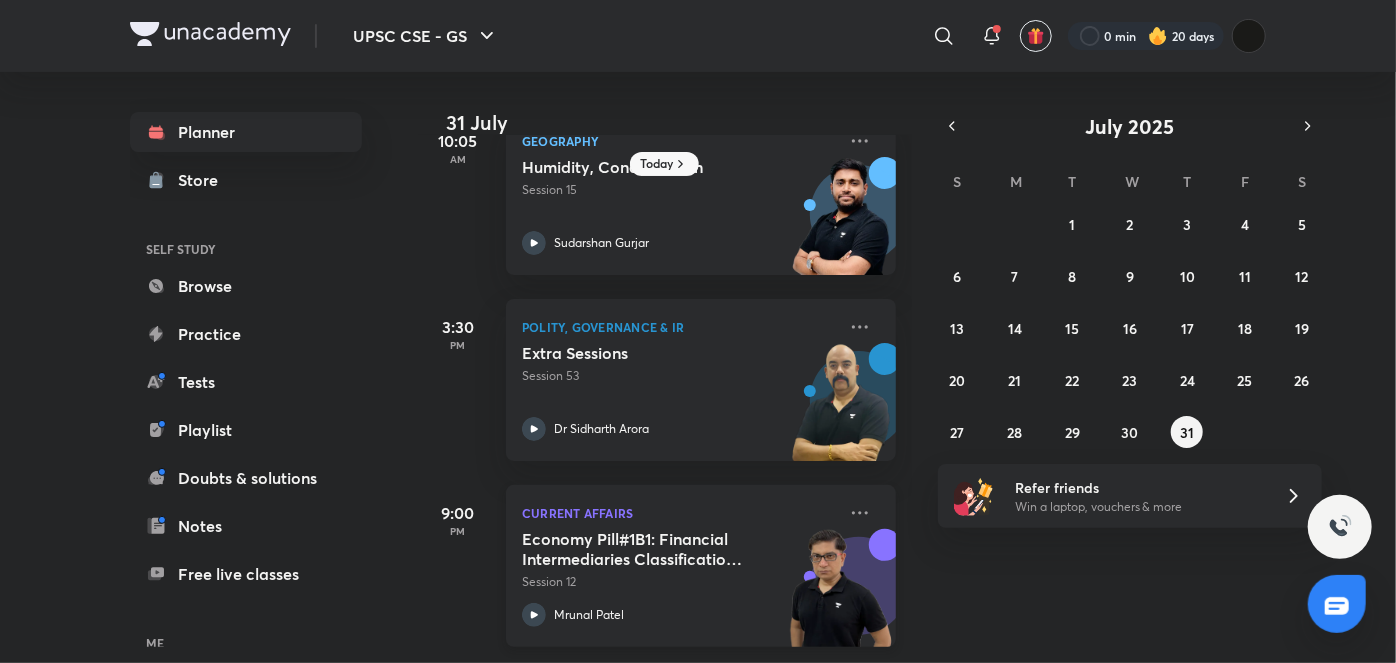 click on "Mrunal Patel" at bounding box center [679, 615] 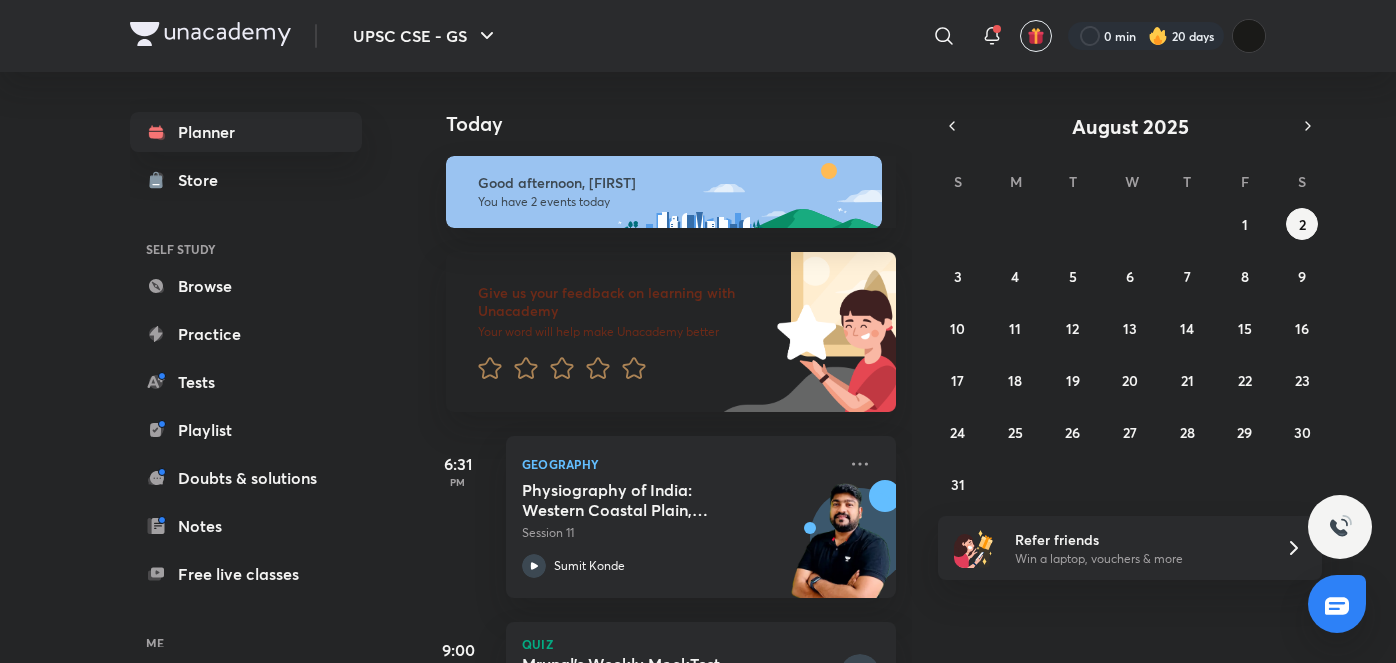 scroll, scrollTop: 0, scrollLeft: 0, axis: both 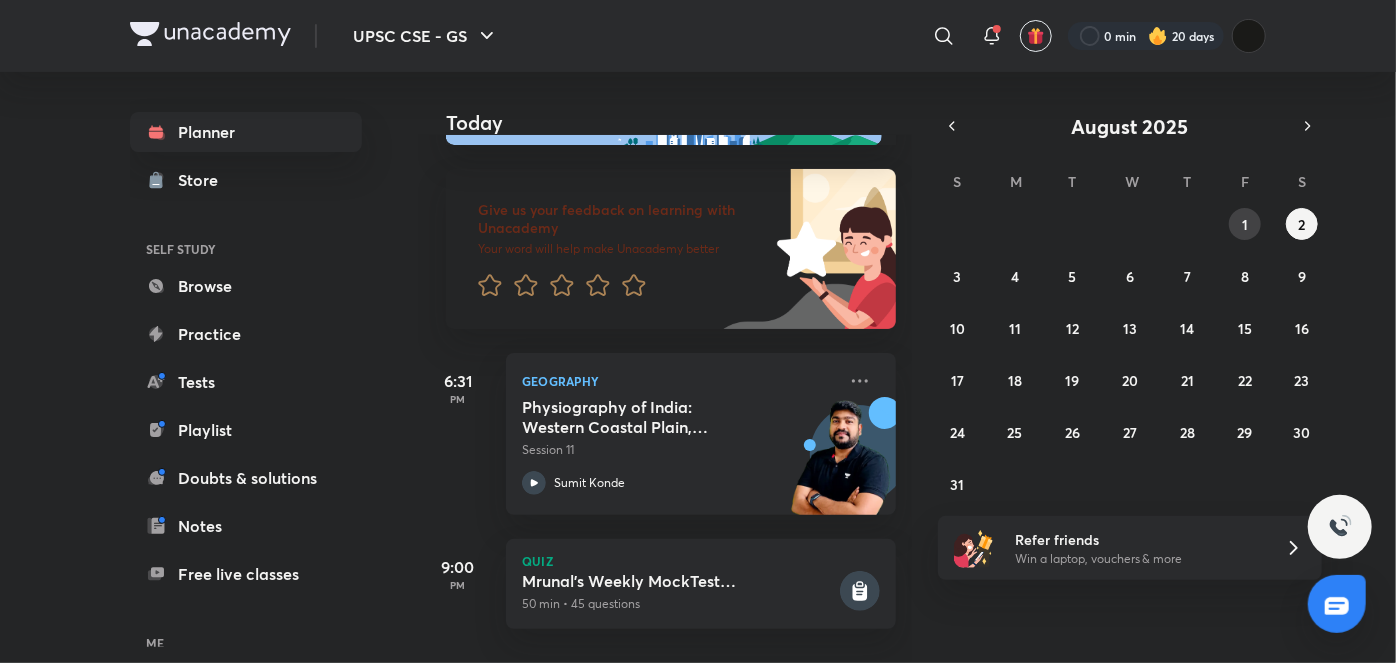 click on "1" at bounding box center (1245, 224) 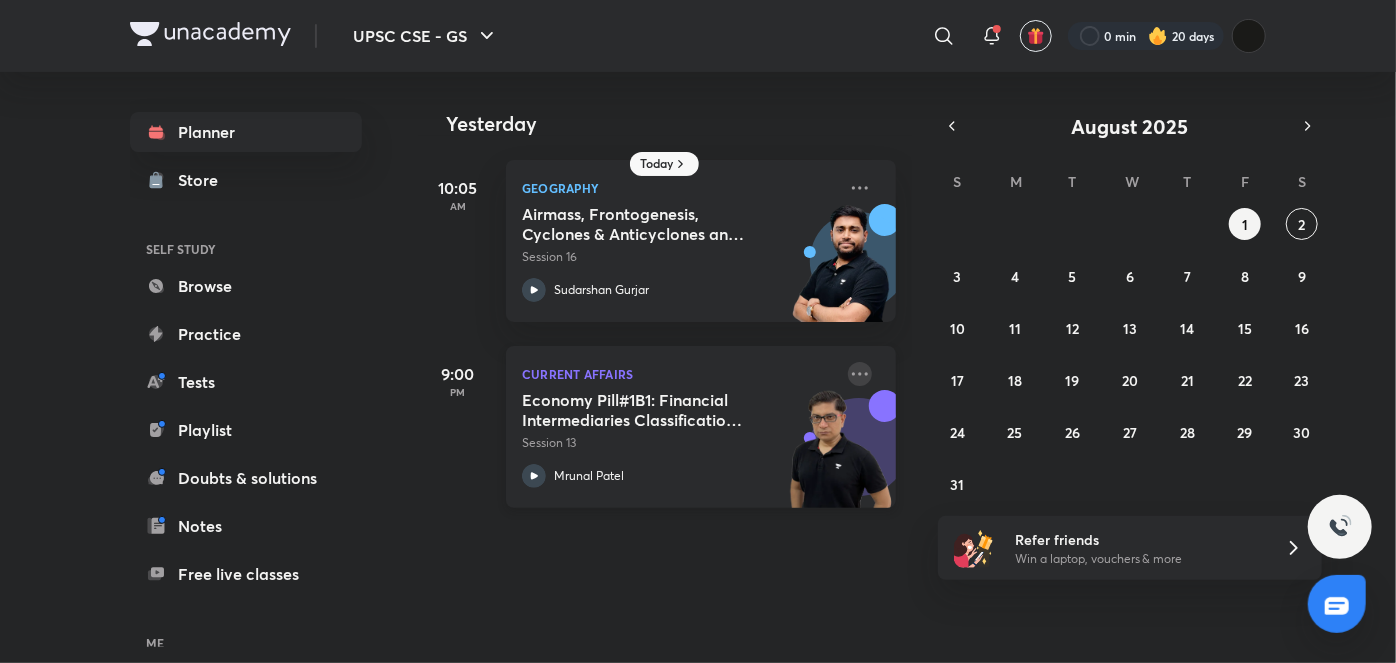 click 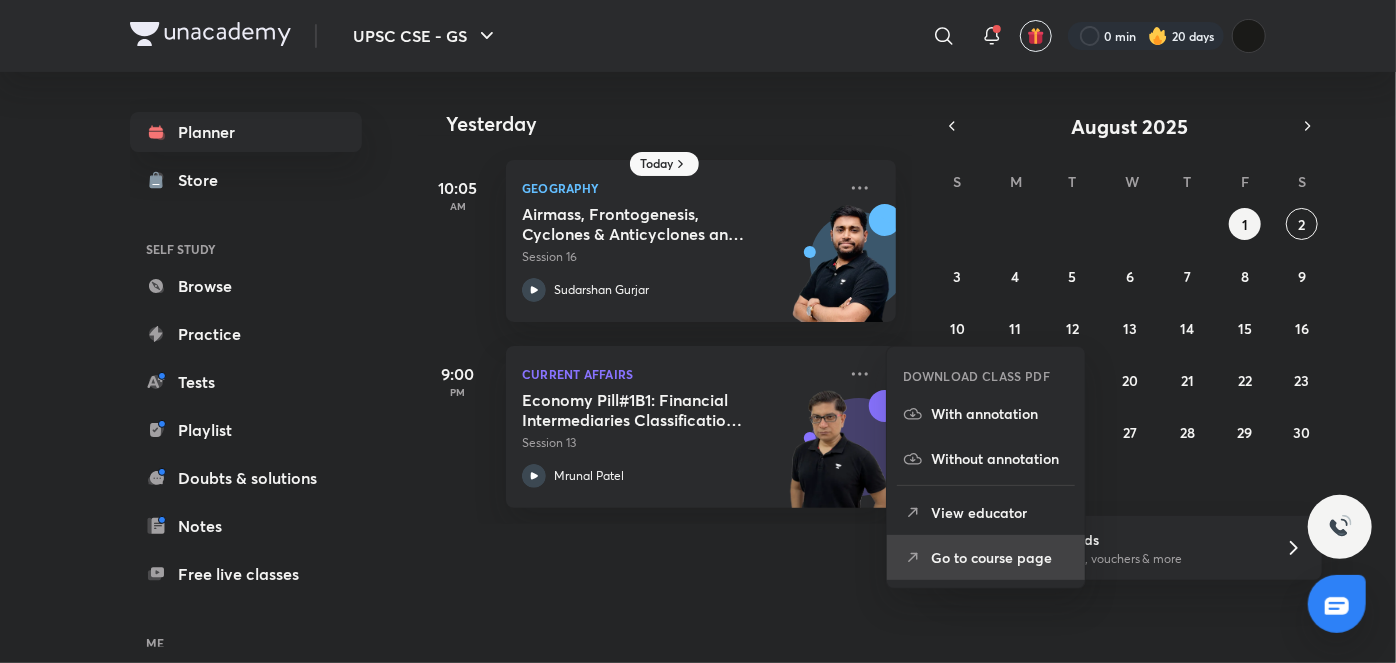 click on "Go to course page" at bounding box center [1000, 557] 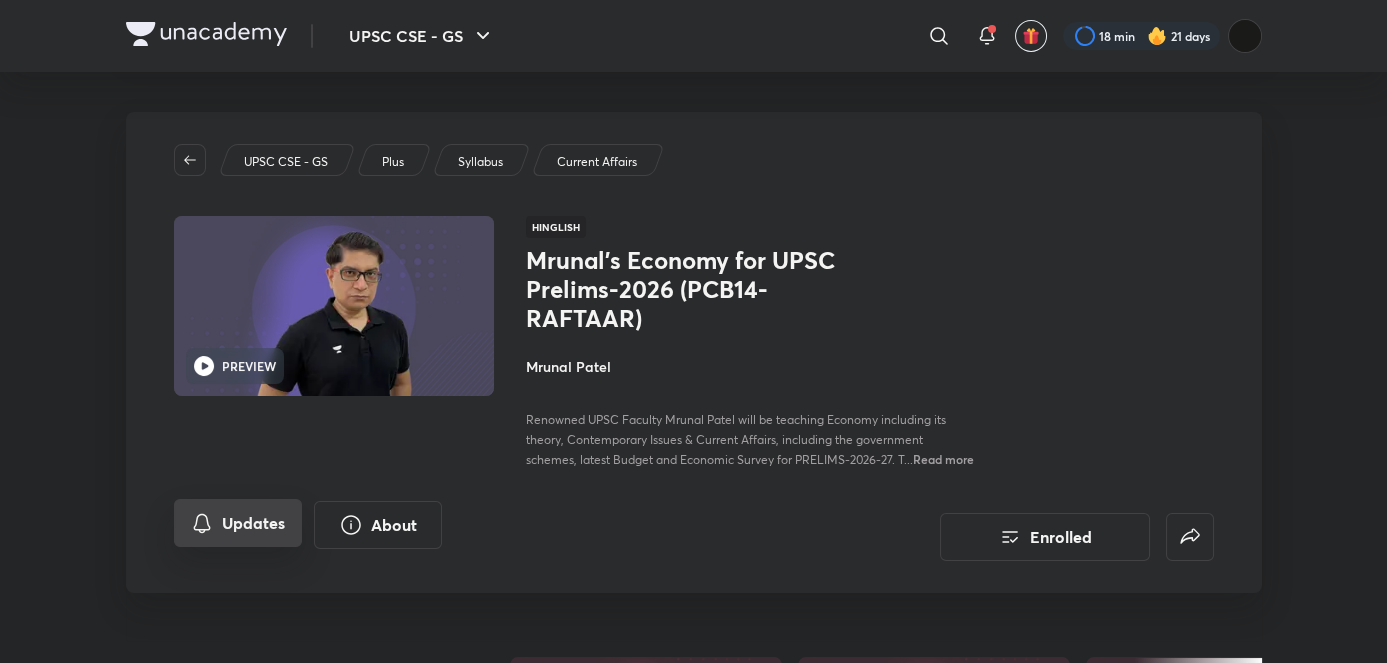 click on "Updates" at bounding box center (238, 523) 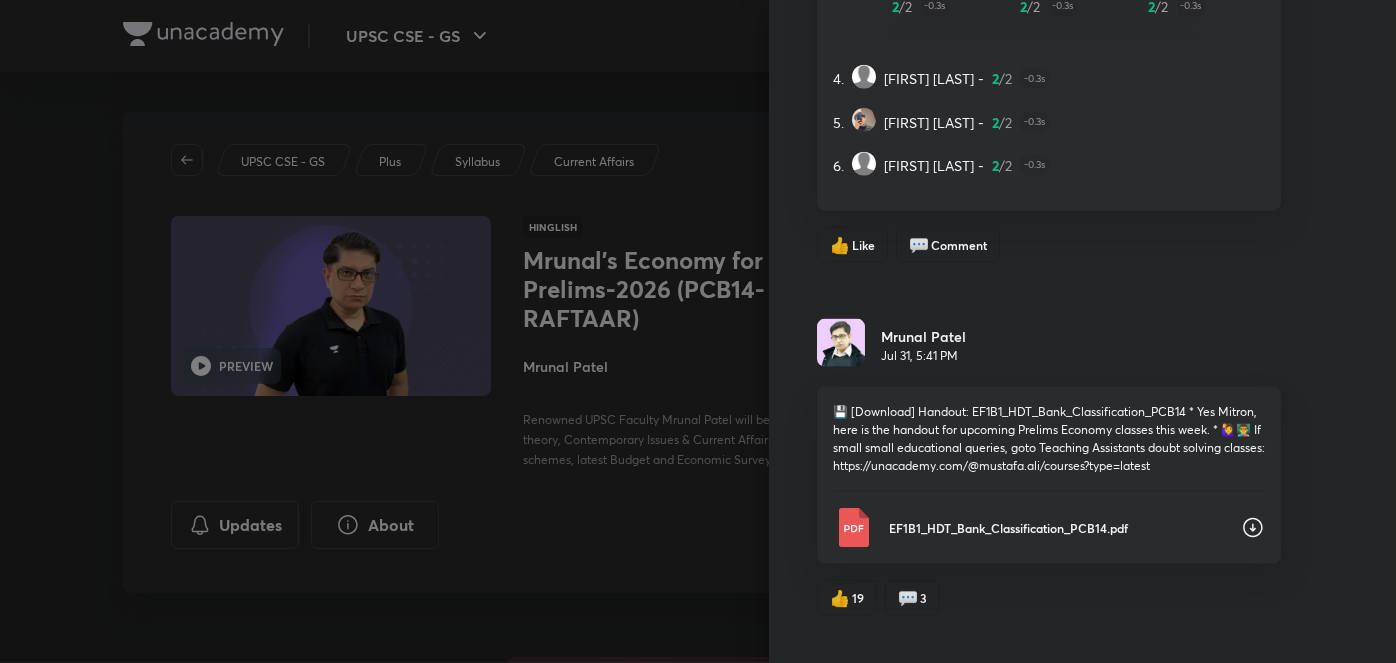 scroll, scrollTop: 1232, scrollLeft: 0, axis: vertical 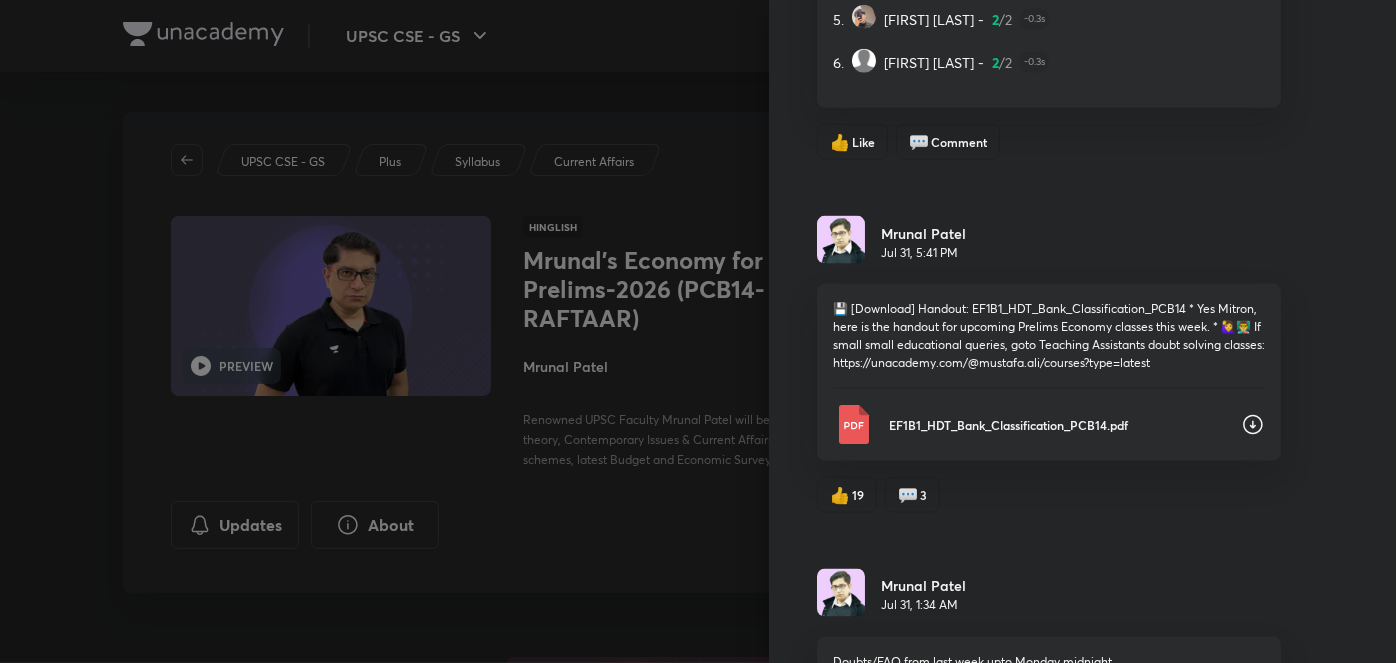 click on "EF1B1_HDT_Bank_Classification_PCB14.pdf" at bounding box center [1057, 425] 